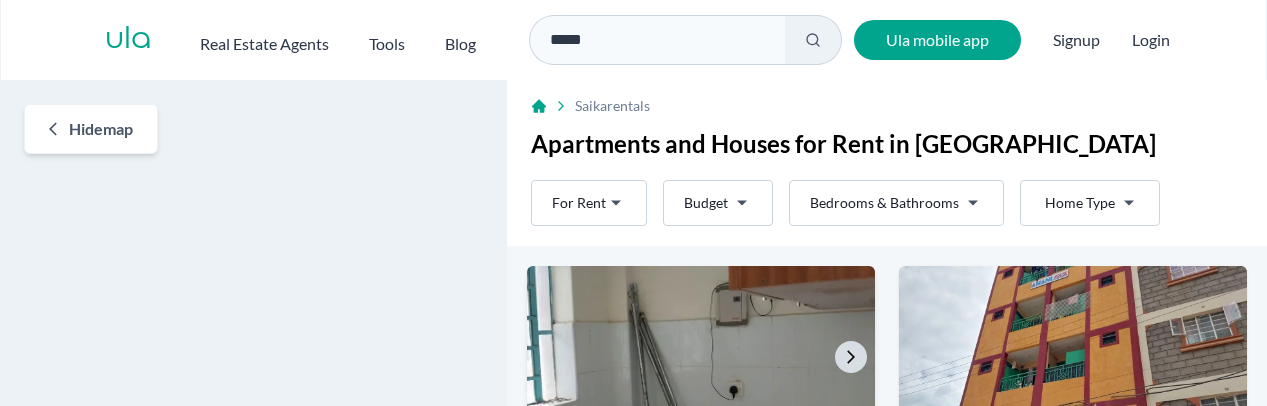 scroll, scrollTop: 0, scrollLeft: 0, axis: both 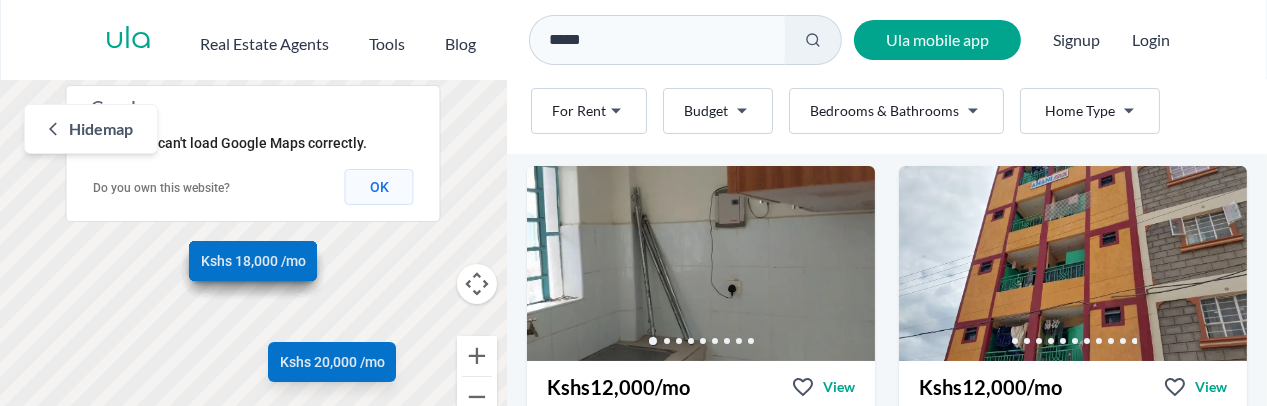 click on "OK" at bounding box center (379, 187) 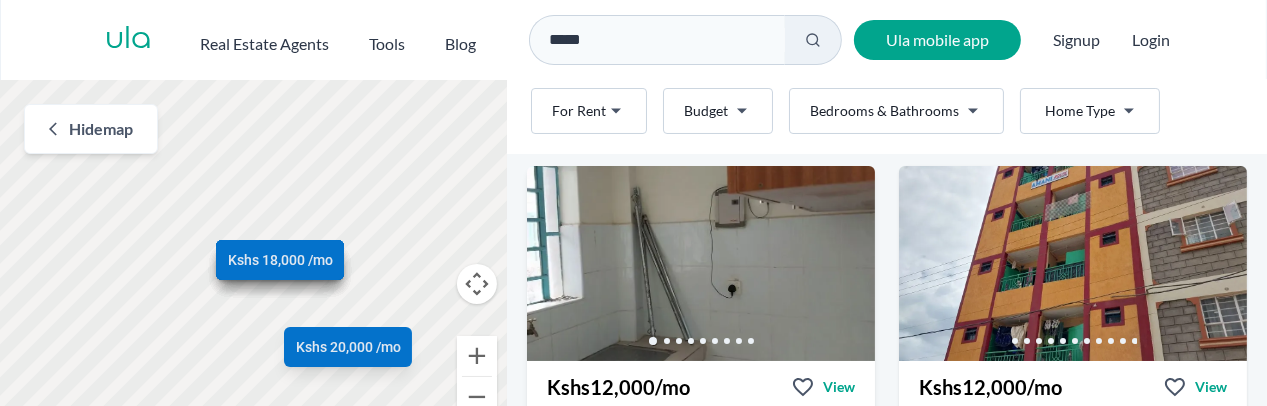 scroll, scrollTop: 300, scrollLeft: 0, axis: vertical 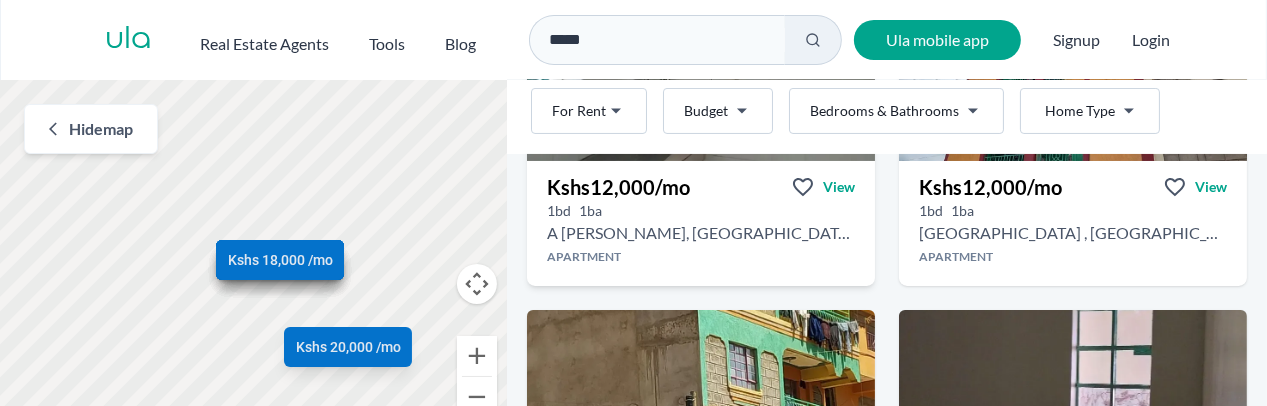 click on "Kshs  12,000 /mo" at bounding box center [618, 187] 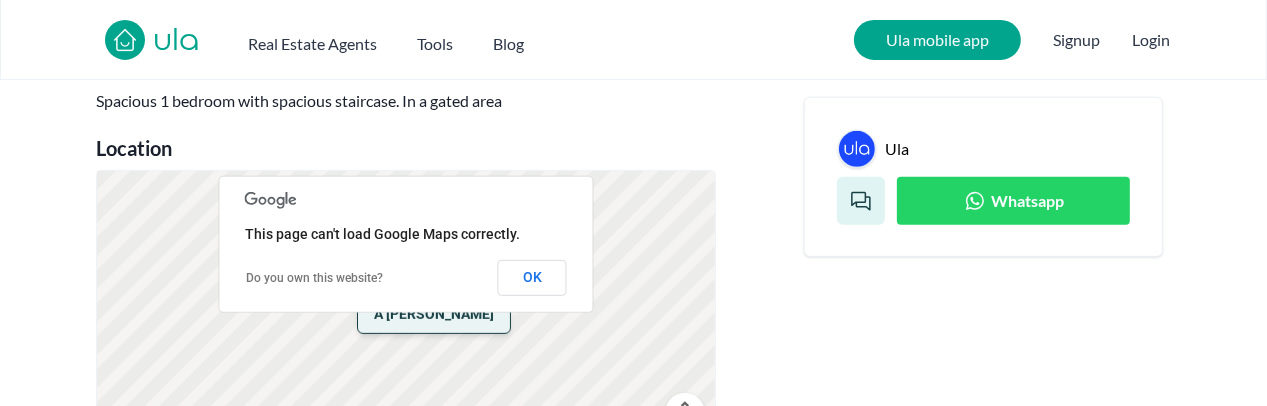 scroll, scrollTop: 800, scrollLeft: 0, axis: vertical 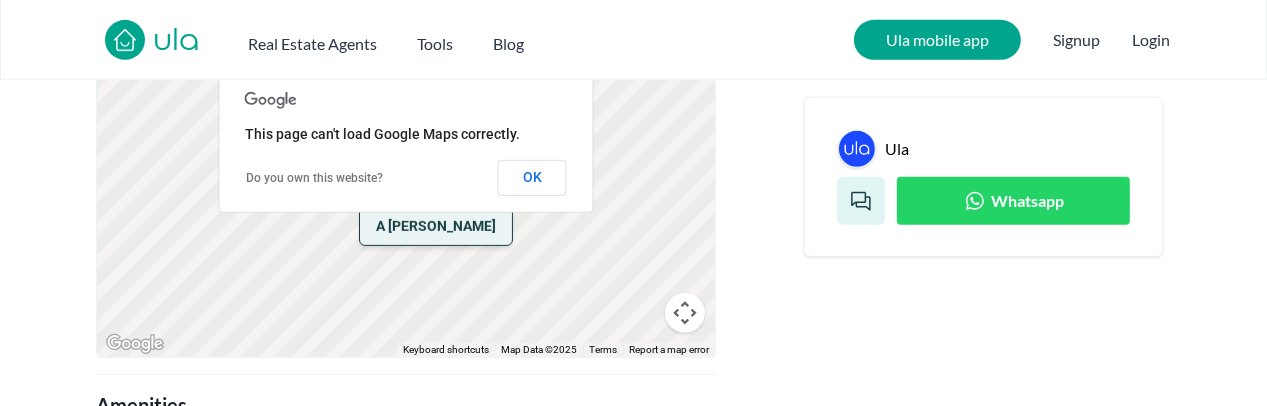 click on "This page can't load Google Maps correctly. Do you own this website? OK" at bounding box center (406, 144) 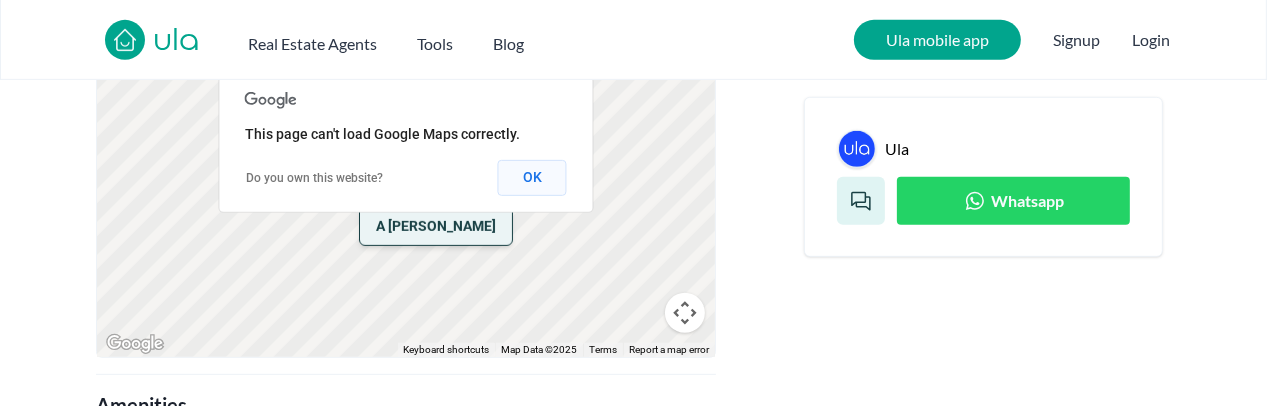 click on "OK" at bounding box center [532, 178] 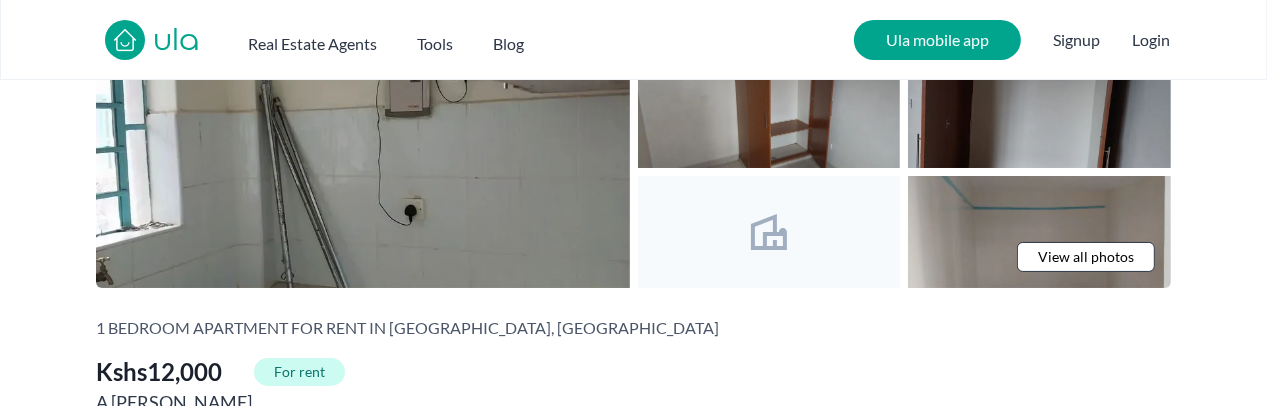 scroll, scrollTop: 0, scrollLeft: 0, axis: both 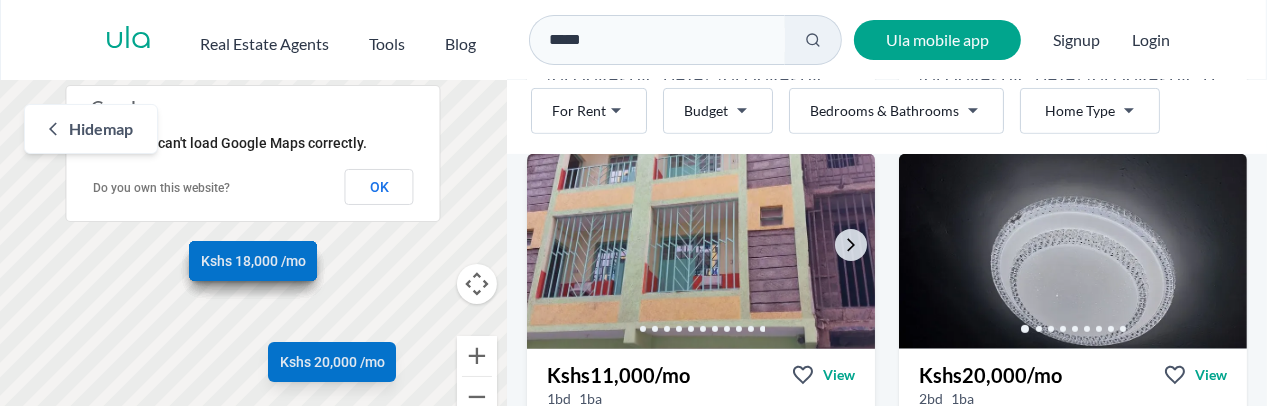 click at bounding box center [700, 251] 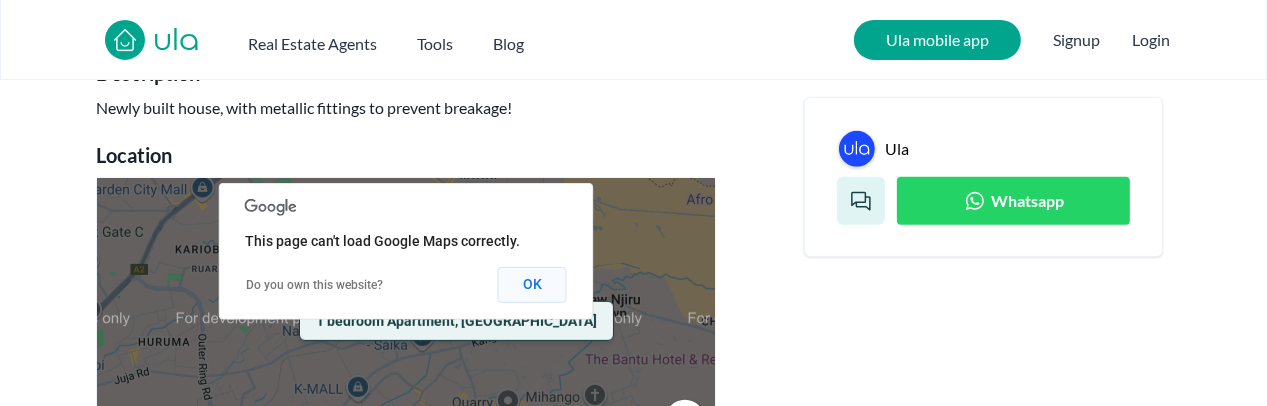 scroll, scrollTop: 700, scrollLeft: 0, axis: vertical 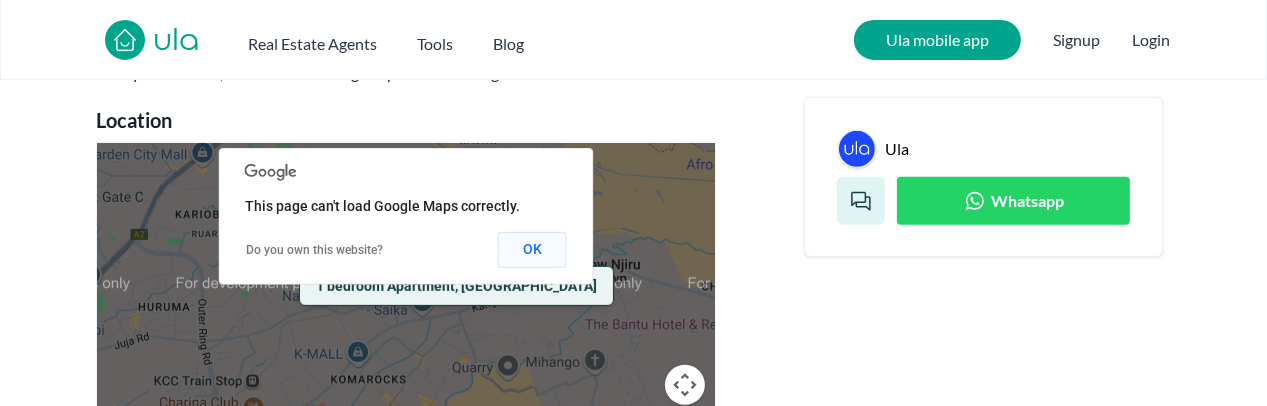 click on "OK" at bounding box center [532, 250] 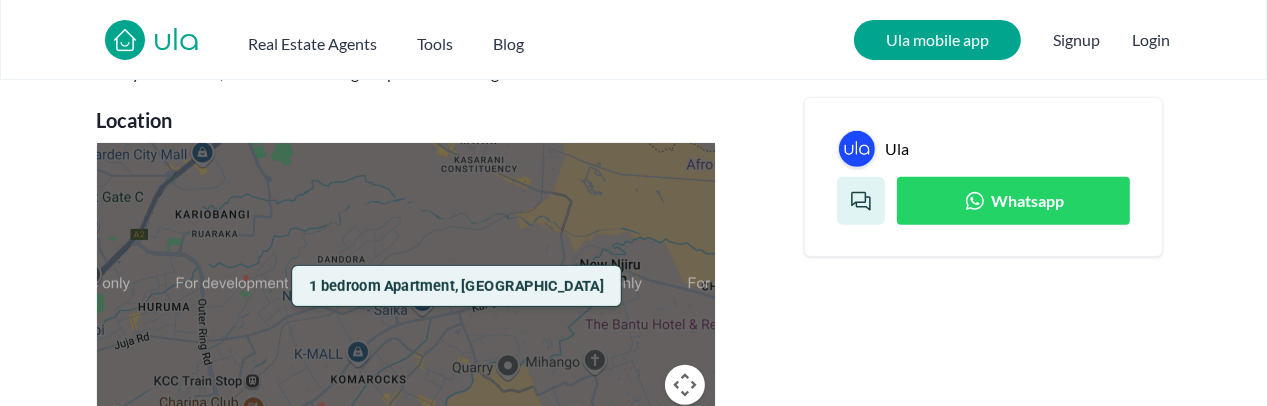 click on "1 bedroom Apartment, [GEOGRAPHIC_DATA]" at bounding box center (457, 286) 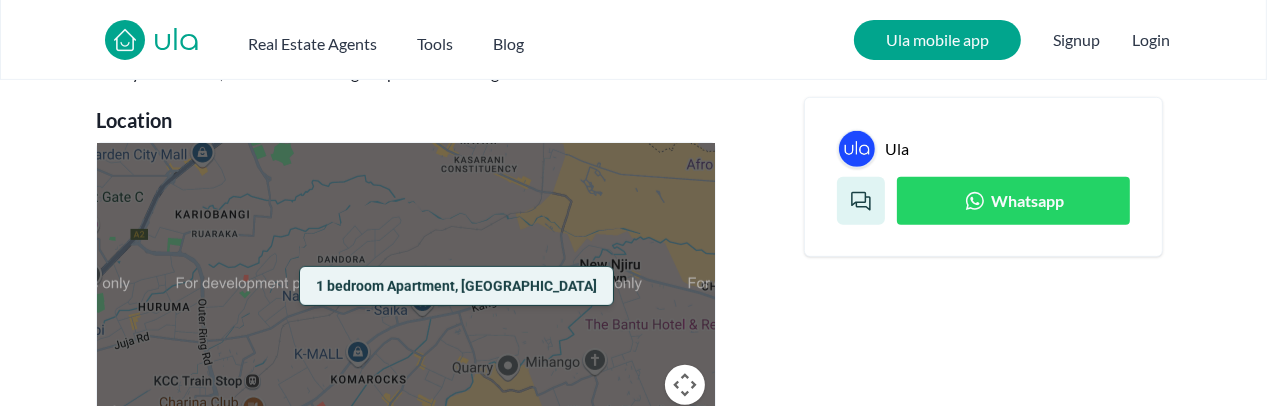 click on "To navigate, press the arrow keys. 1 bedroom Apartment, [GEOGRAPHIC_DATA]" at bounding box center [406, 286] 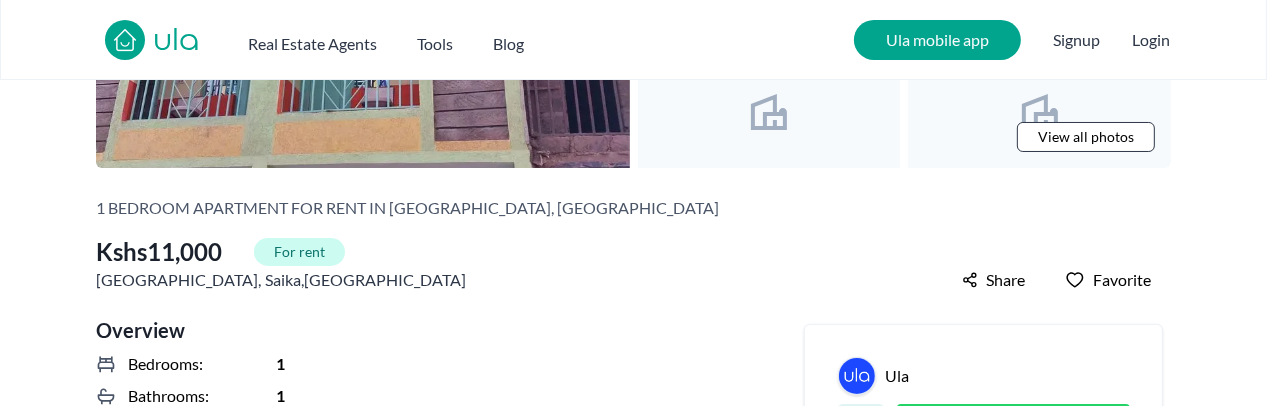 scroll, scrollTop: 0, scrollLeft: 0, axis: both 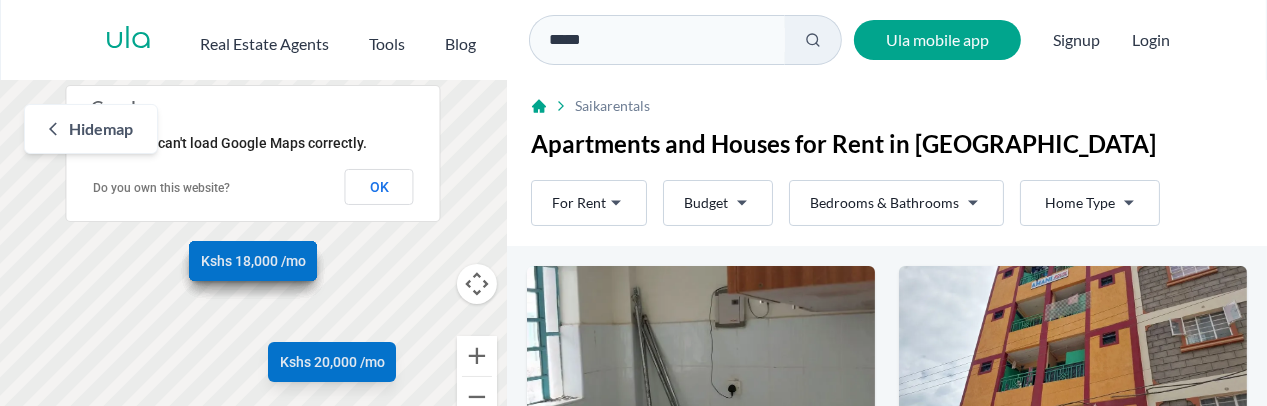 click on "Are you a real estate agent?   Reach more buyers and renters. Sign up Ula Homes App: Easy home search Explore more homes in the app Install ula Real Estate Agents Tools Blog ***** Ula mobile app Signup Login Map Rent For Rent Budget Bedrooms & Bathrooms   Type   Home Type Rent For Rent Budget   Type   Home Type Filter Hide  map   ← Move left → Move right ↑ Move up ↓ Move down + Zoom in - Zoom out Home Jump left by 75% End Jump right by 75% Page Up Jump up by 75% Page Down Jump down by 75% To navigate, press the arrow keys. Kshs   12,000 /mo Kshs   12,000 /mo Kshs   12,000 /mo Kshs   13,000 /mo Kshs   11,000 /mo Kshs   20,000 /mo Kshs   18,000 /mo Keyboard shortcuts Map Data Map Data ©2025 Map data ©2025 100 m  Click to toggle between metric and imperial units Terms Report a map error This page can't load Google Maps correctly. Do you own this website? OK Saika  rentals Apartments and Houses for Rent in [GEOGRAPHIC_DATA] Rent For Rent Budget Bedrooms & Bathrooms   Type   Home Type Rent For Rent Budget   Type" at bounding box center (633, 220) 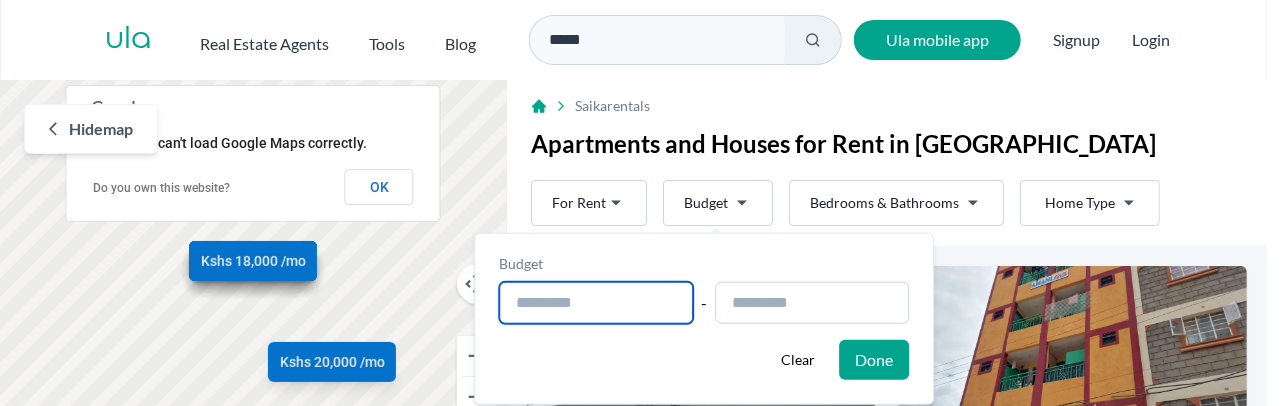 click at bounding box center [596, 303] 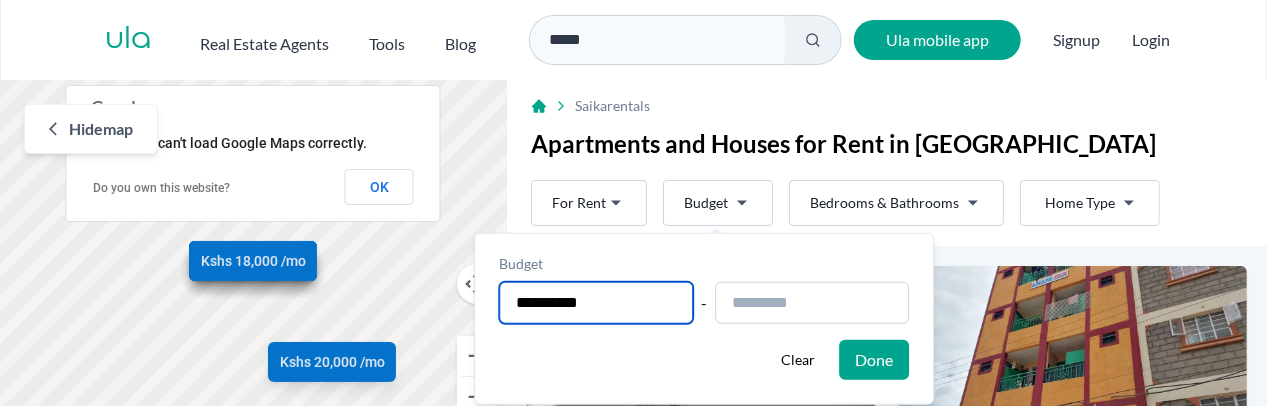 type on "**********" 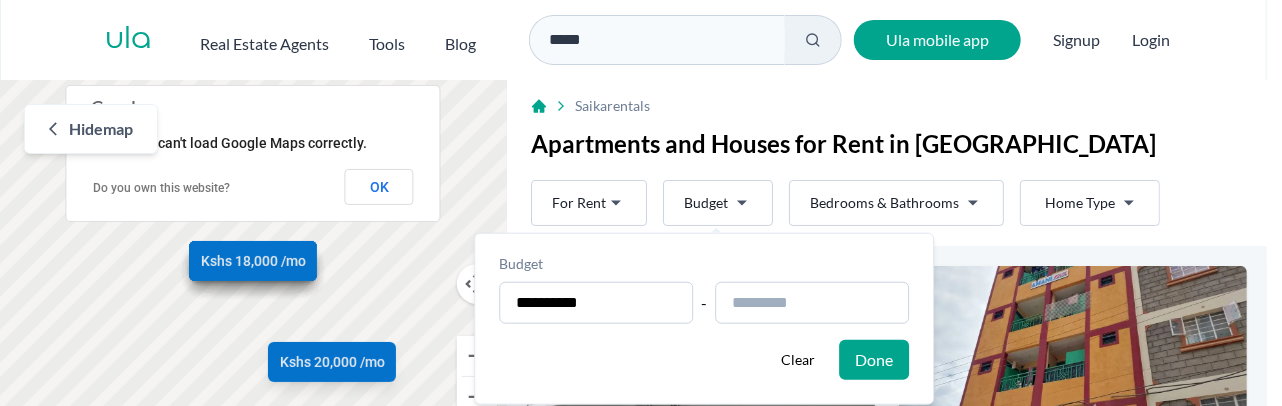 click on "Done" at bounding box center [874, 360] 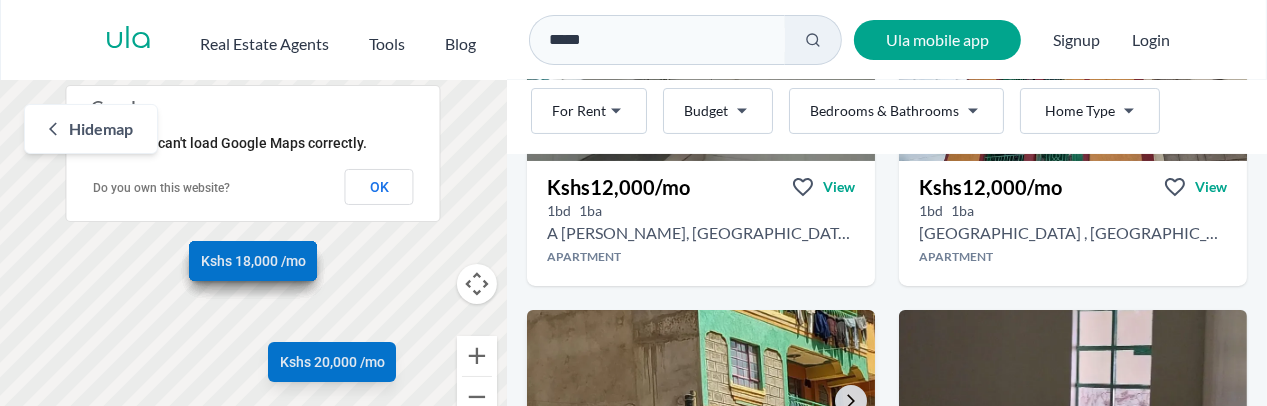 scroll, scrollTop: 0, scrollLeft: 0, axis: both 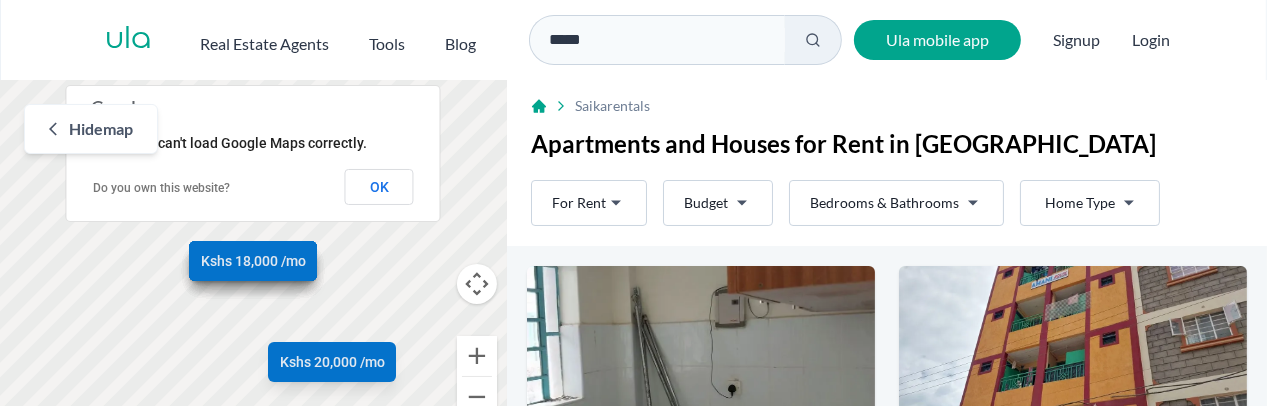 drag, startPoint x: 818, startPoint y: 45, endPoint x: 771, endPoint y: 171, distance: 134.48048 